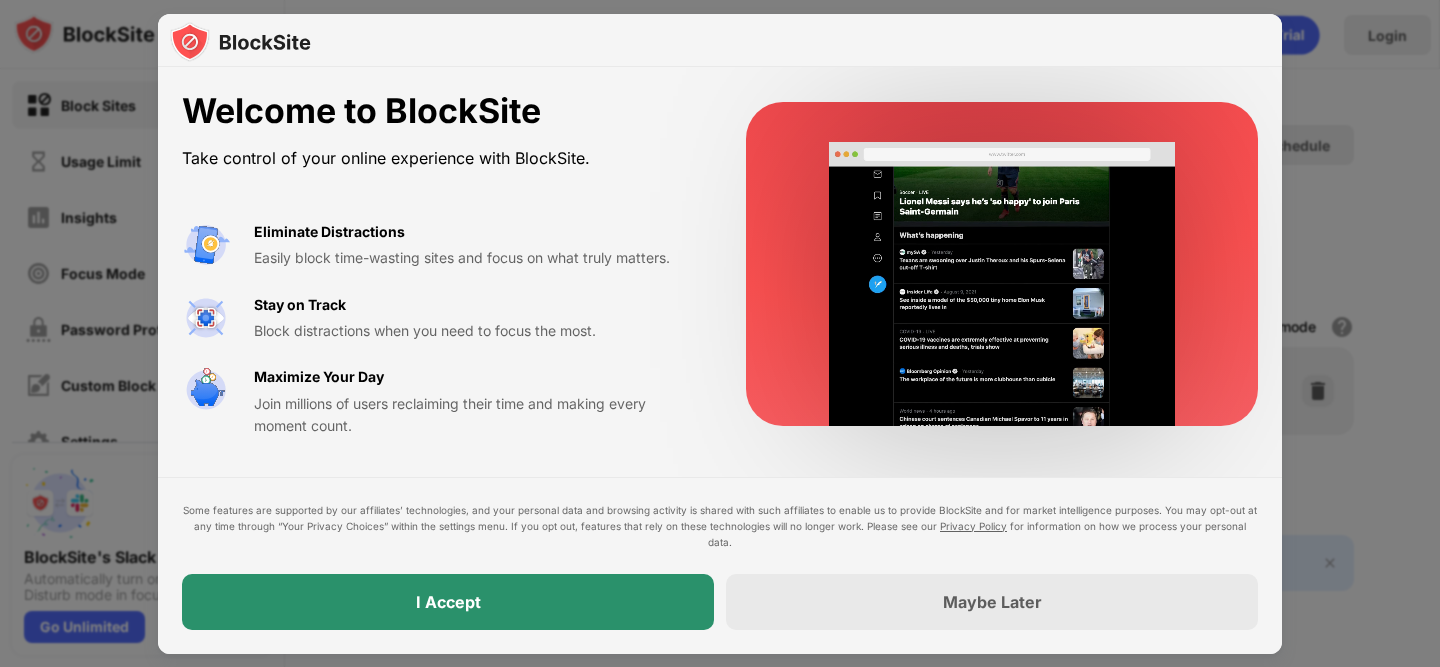 scroll, scrollTop: 0, scrollLeft: 0, axis: both 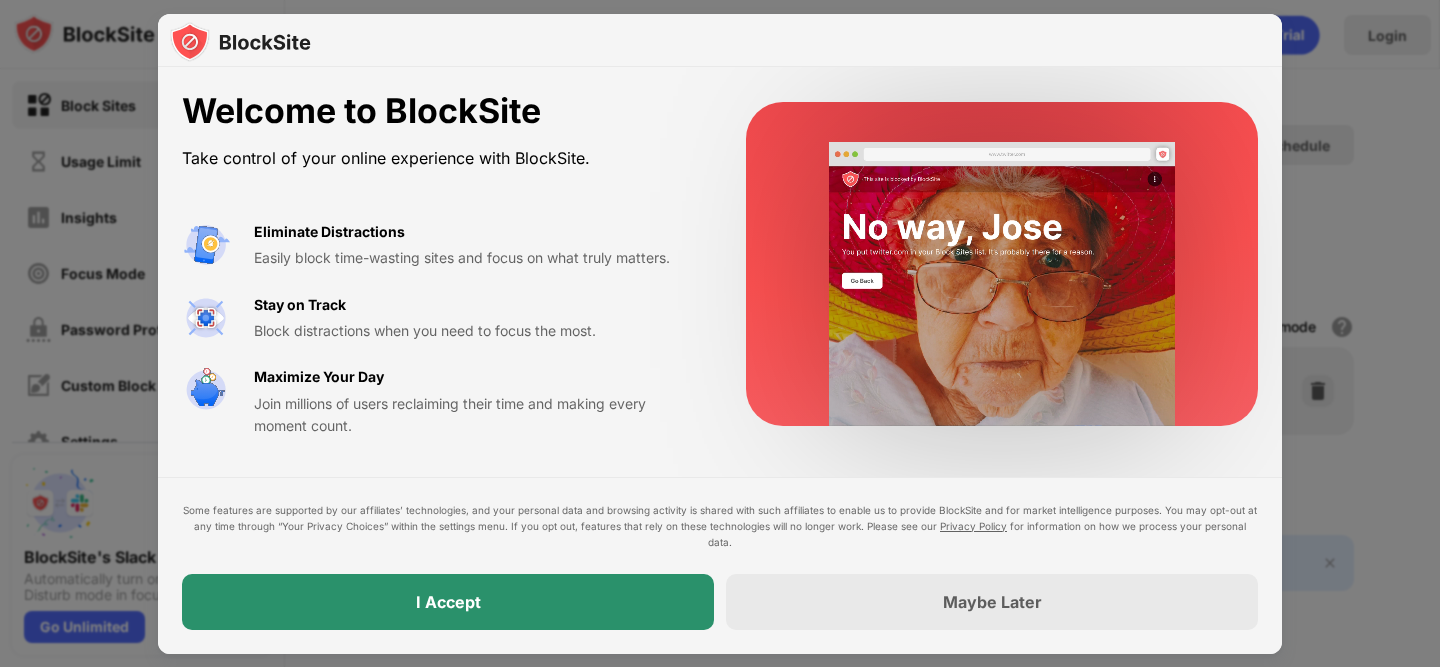 click on "I Accept" at bounding box center (448, 602) 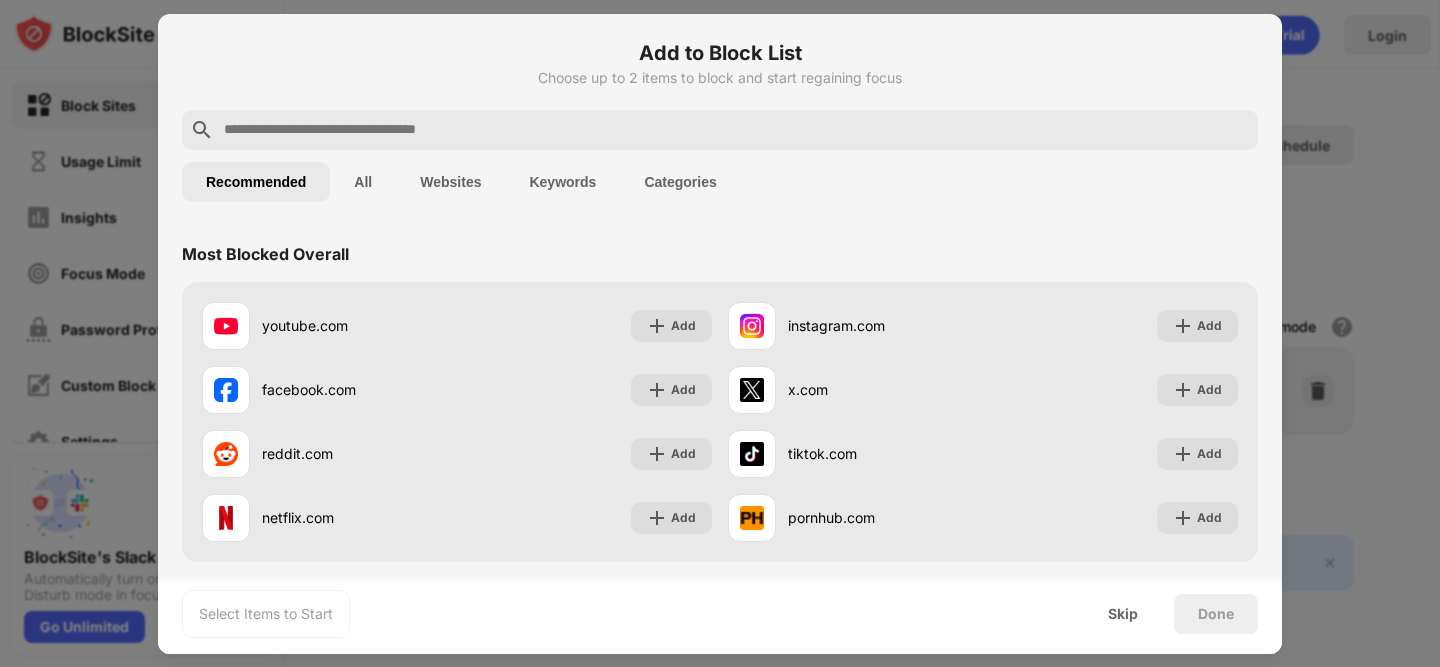 click at bounding box center (736, 130) 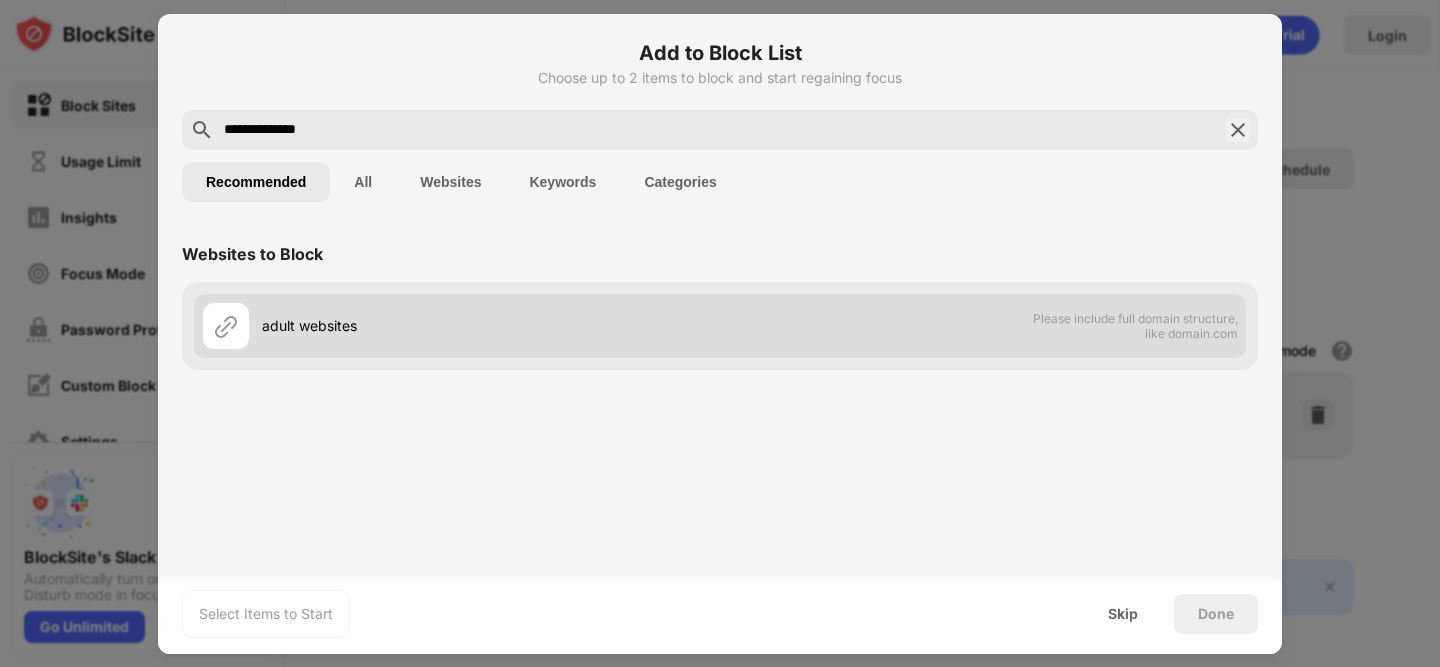 type on "**********" 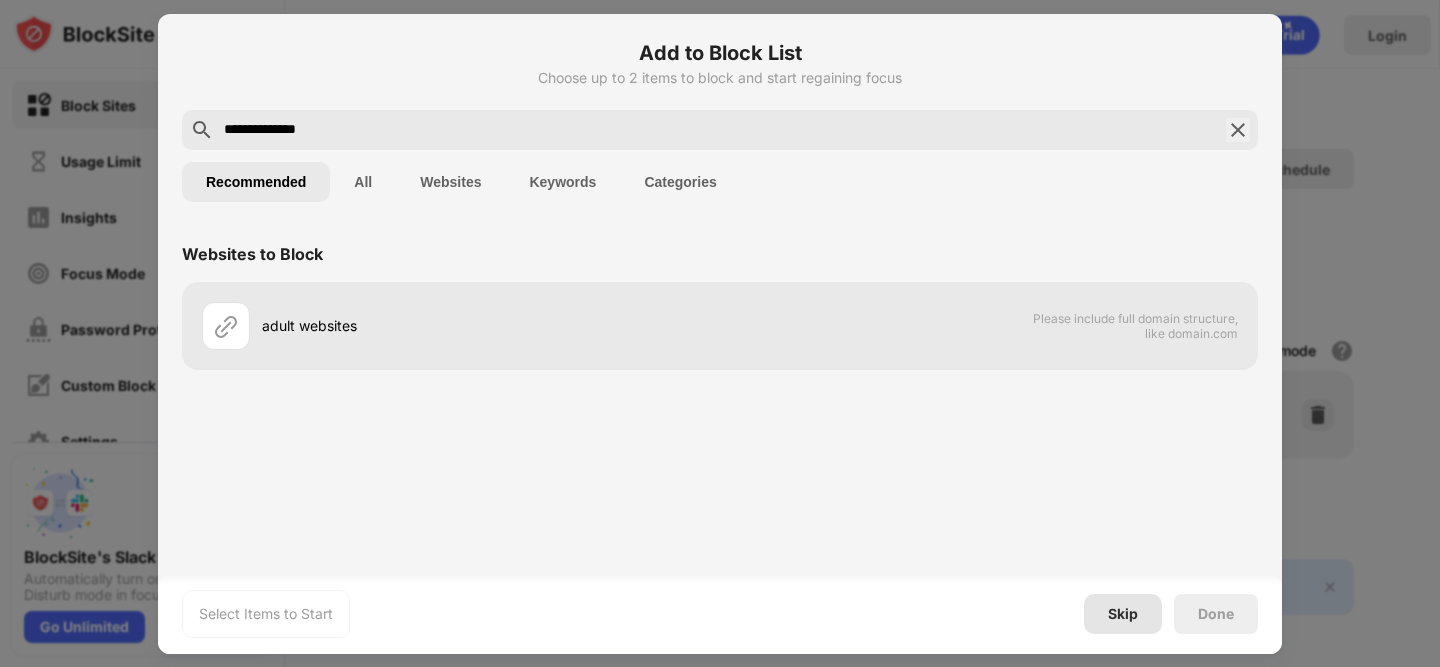 click on "Skip" at bounding box center [1123, 614] 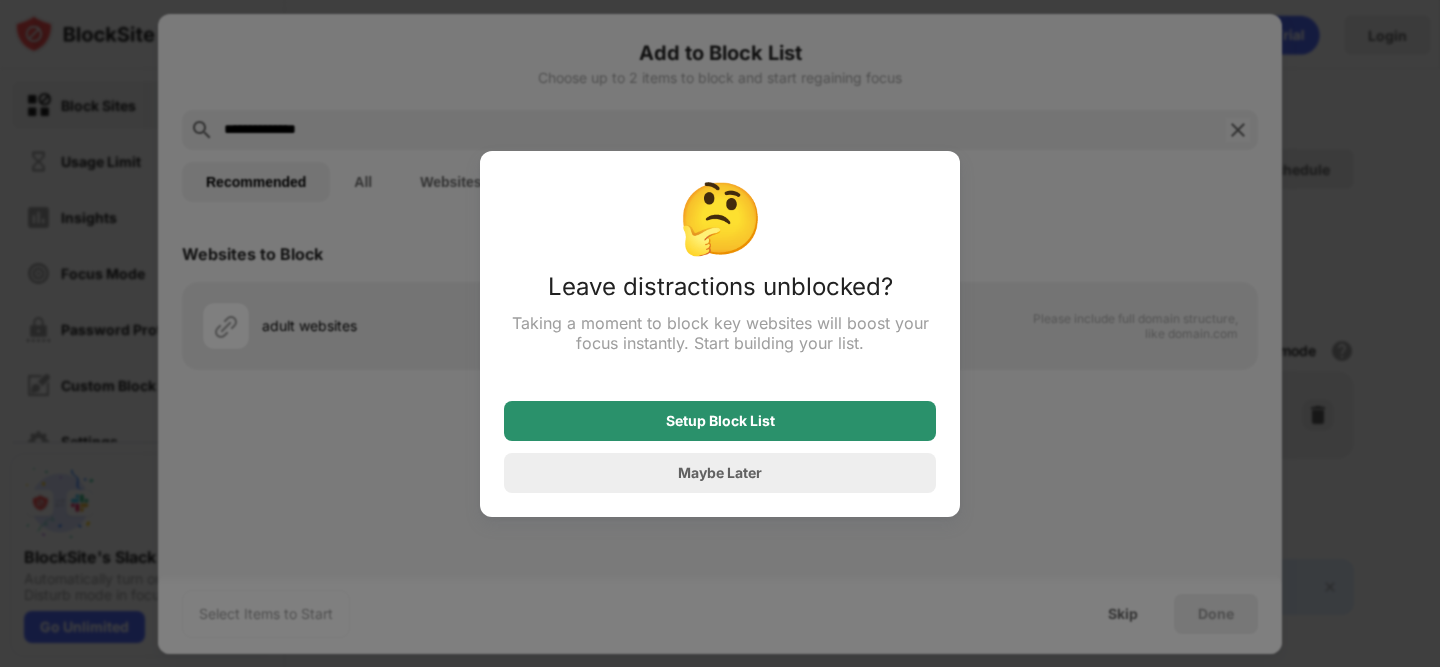 click on "Setup Block List" at bounding box center (720, 421) 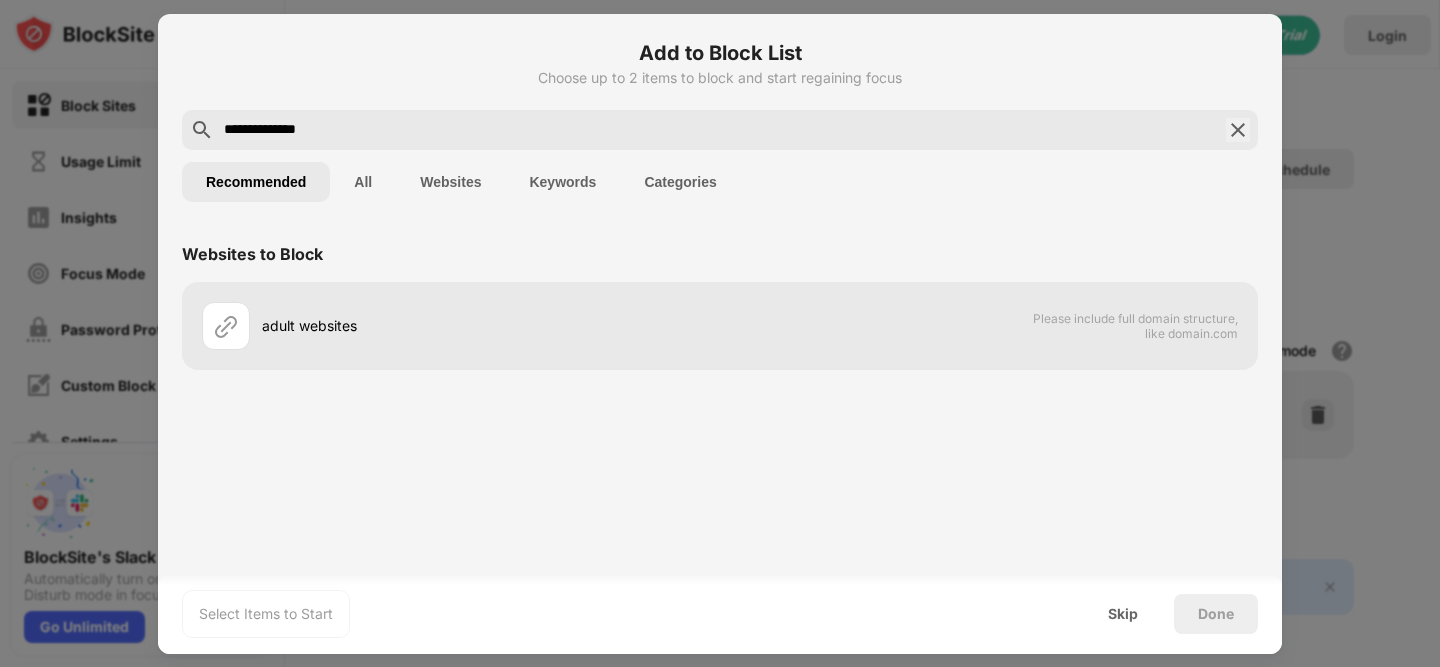 click on "Websites" at bounding box center [450, 182] 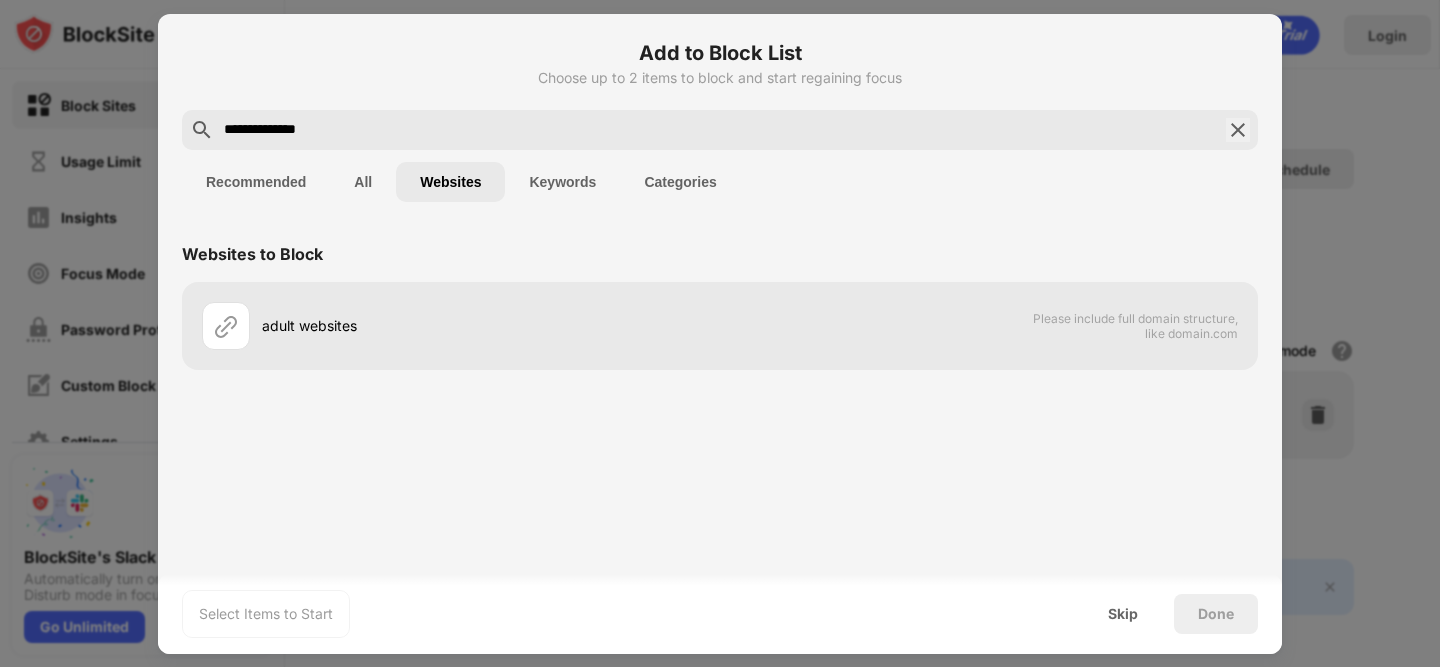 click on "All" at bounding box center [363, 182] 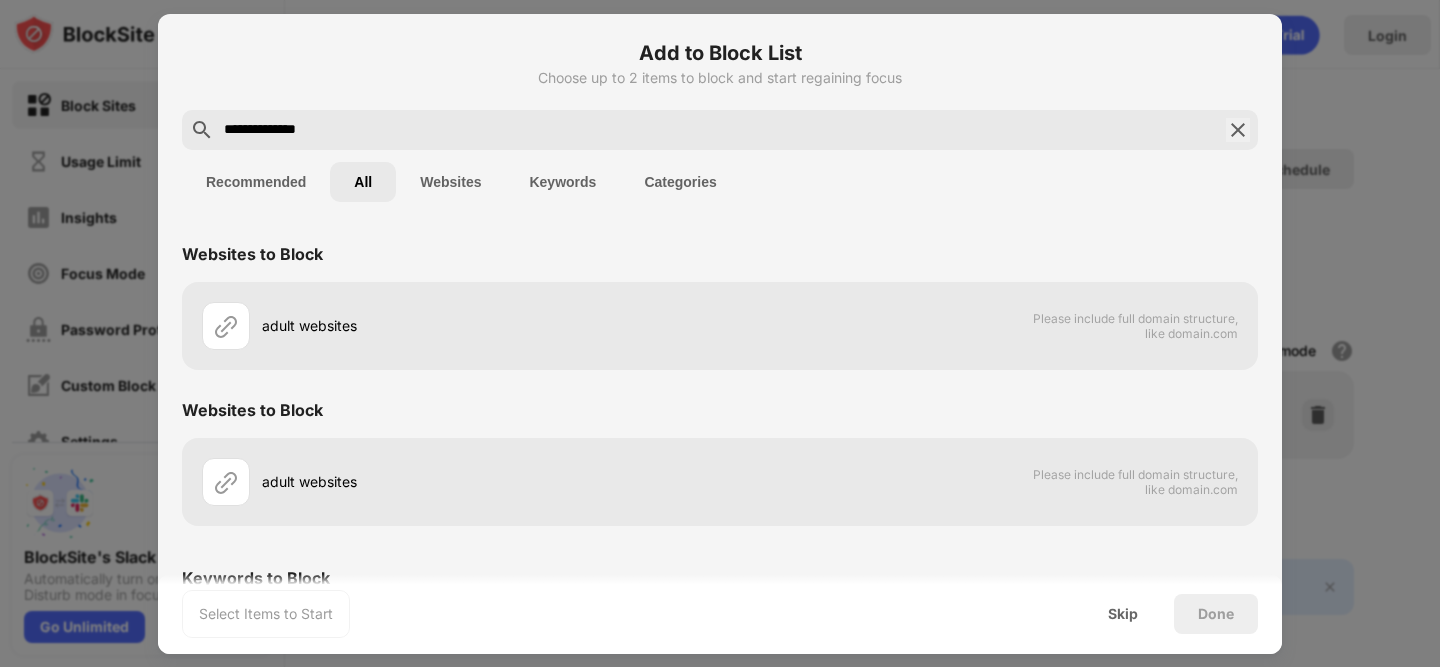 click on "Keywords" at bounding box center (562, 182) 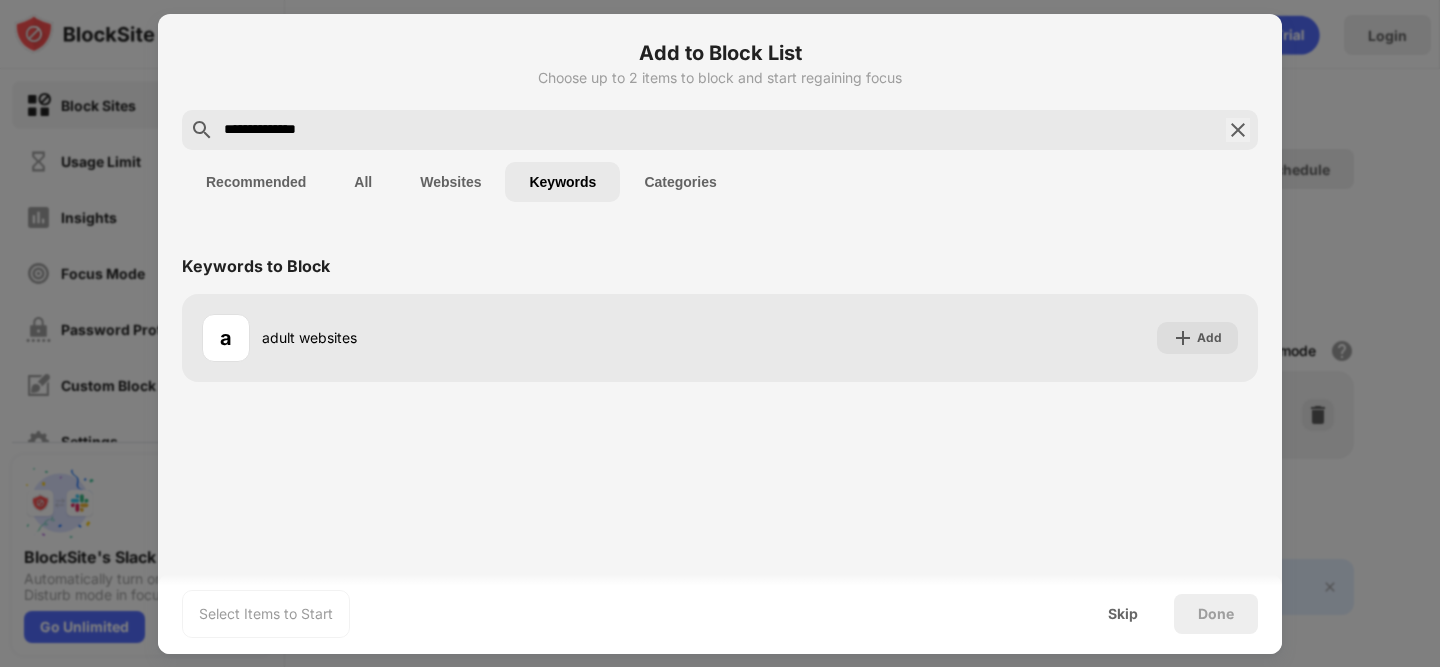 click on "**********" at bounding box center [720, 130] 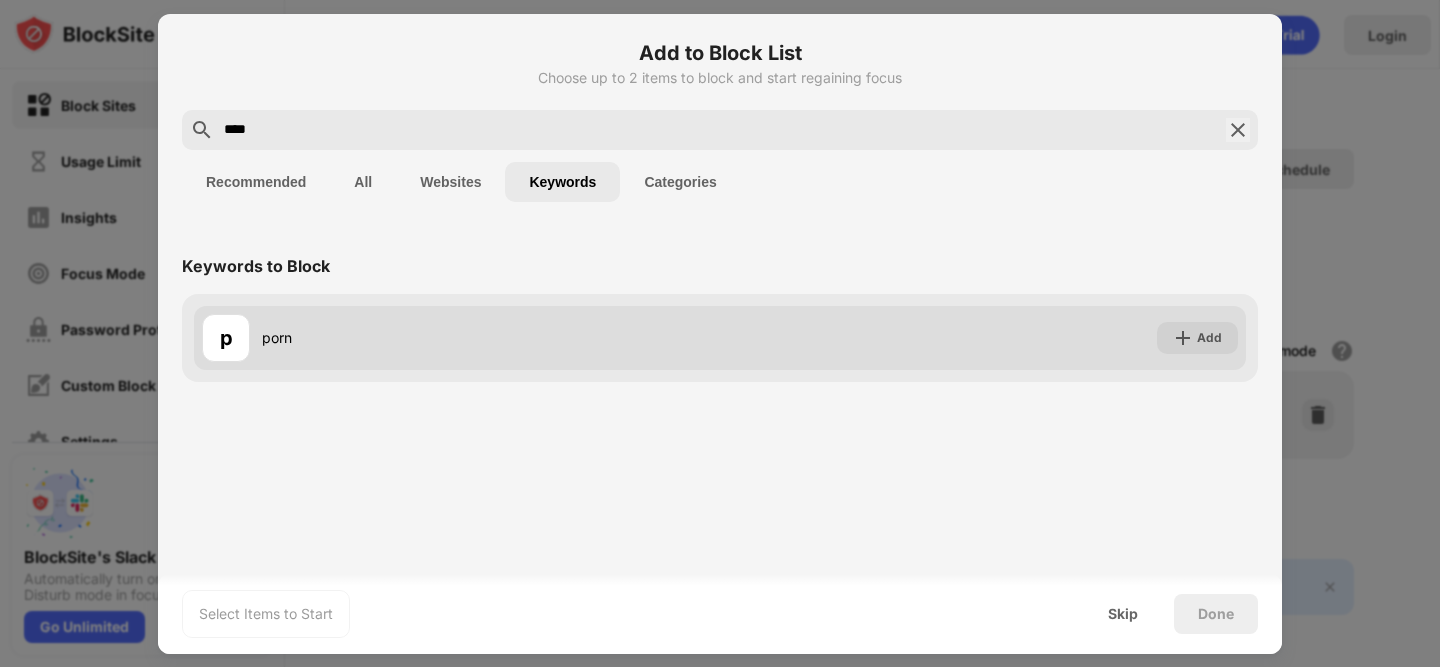 type on "****" 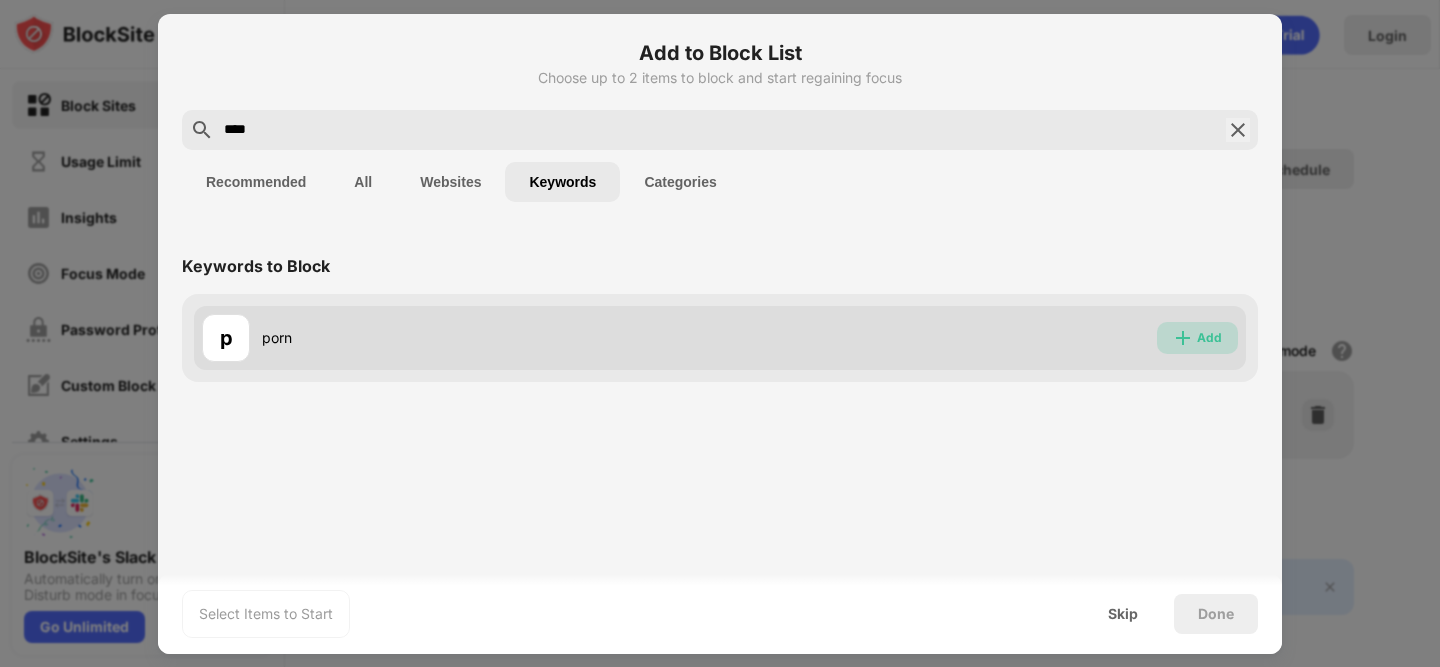 click on "Add" at bounding box center (1209, 338) 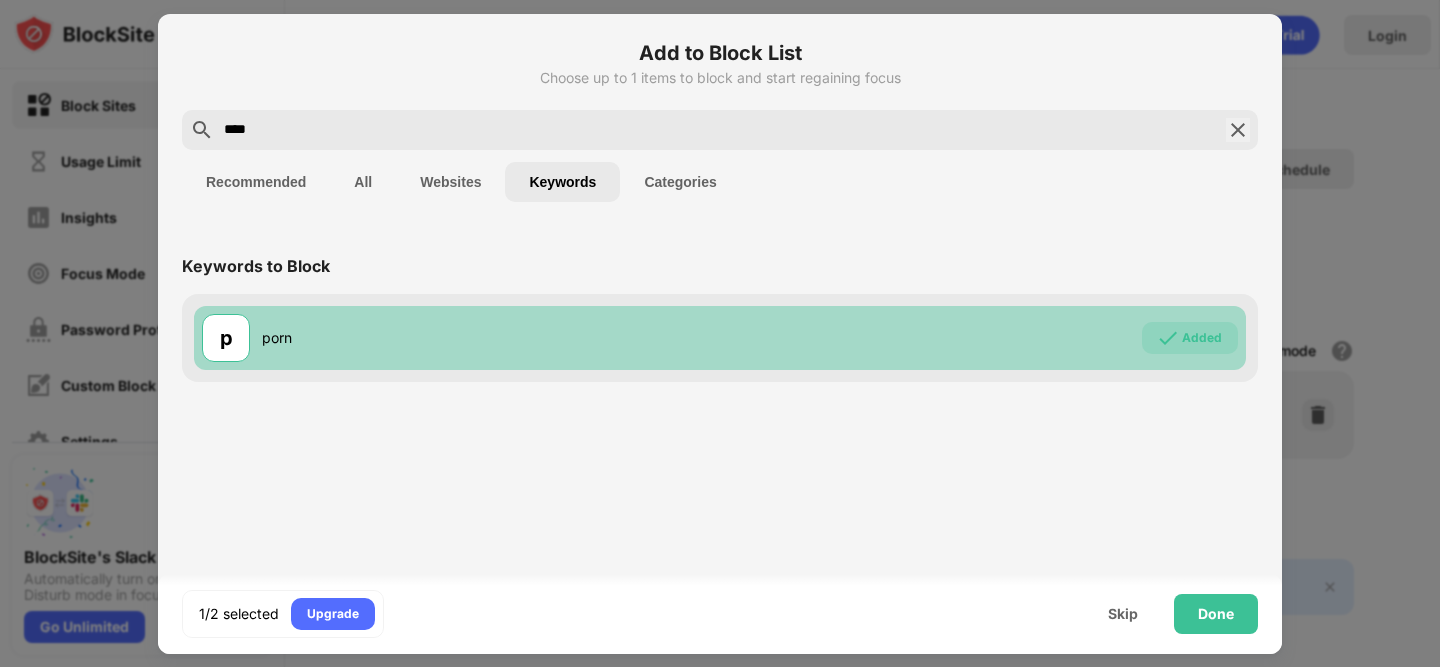 click on "Added" at bounding box center (1202, 338) 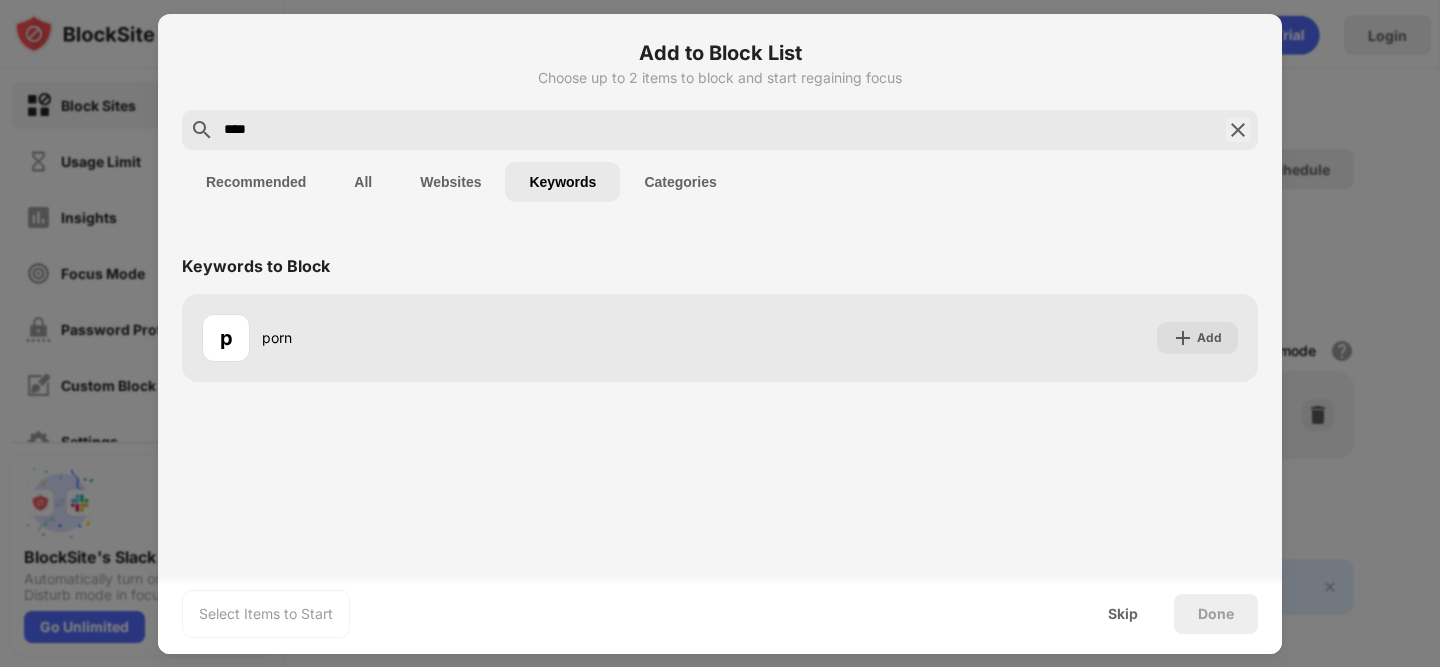 click on "Categories" at bounding box center (680, 182) 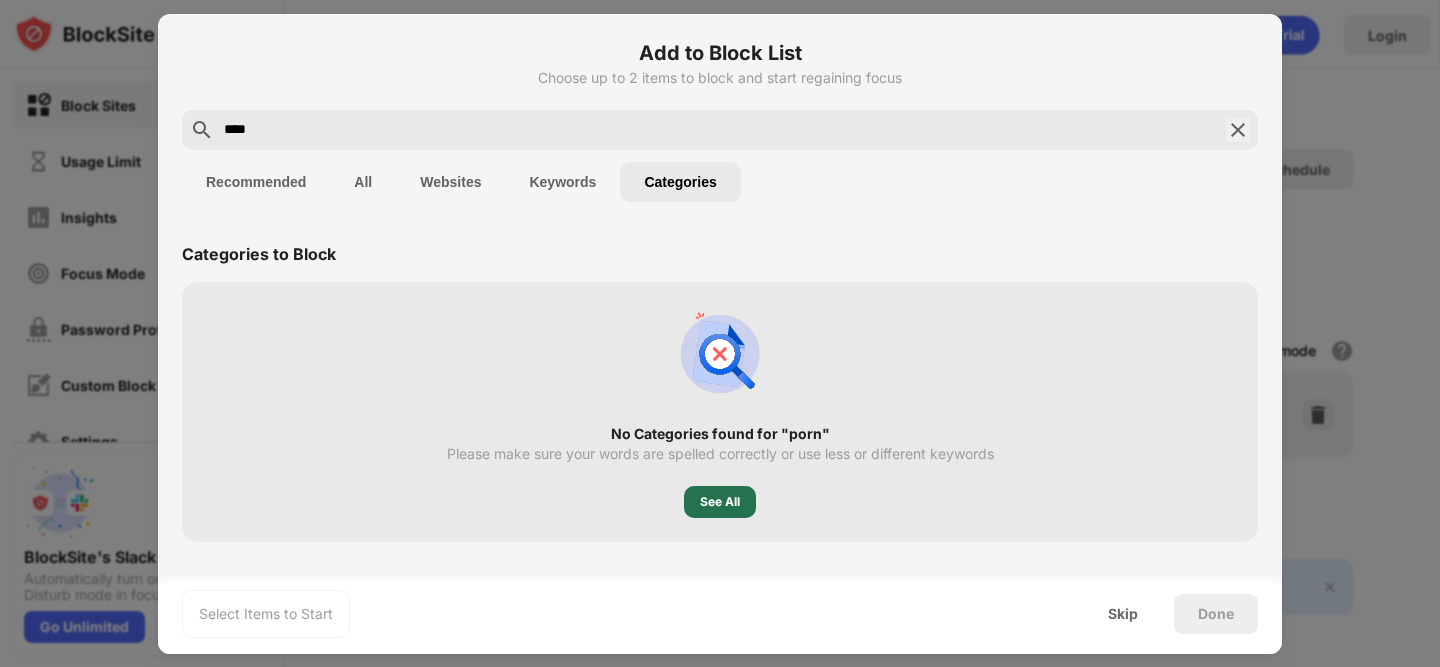 click on "See All" at bounding box center [720, 502] 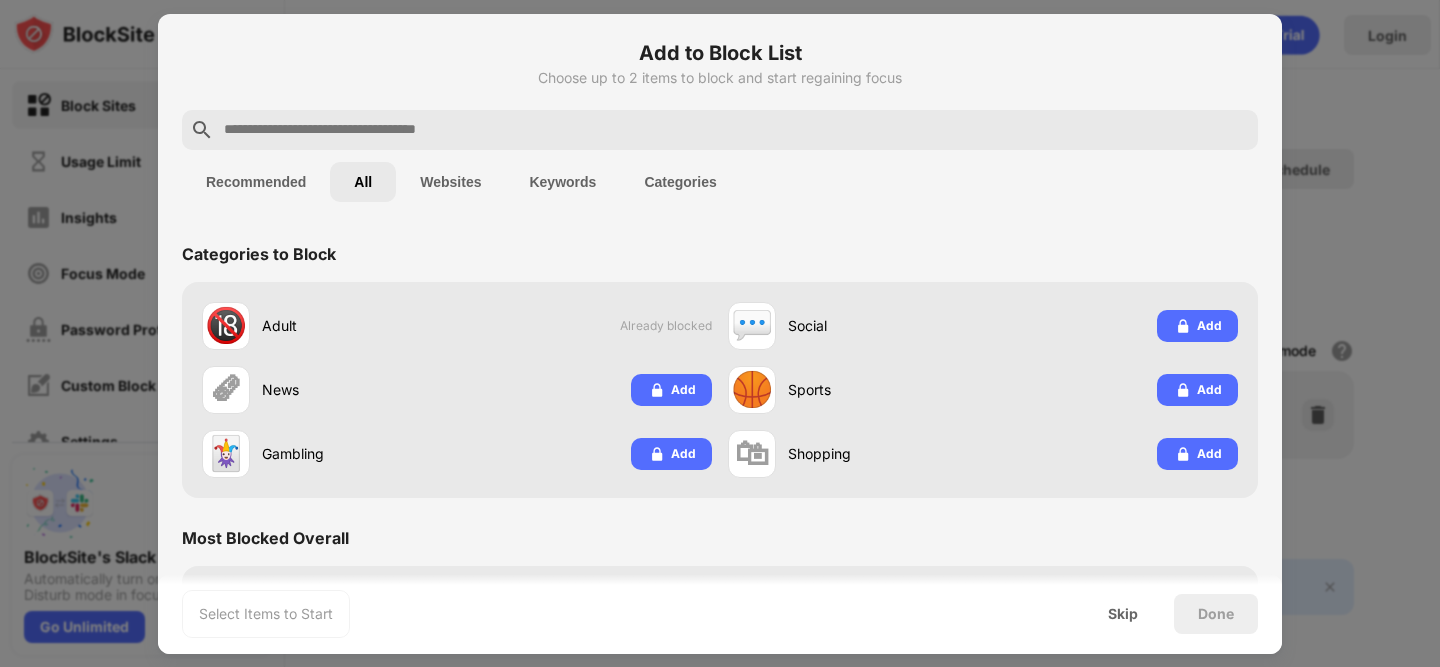 click on "Categories" at bounding box center [680, 182] 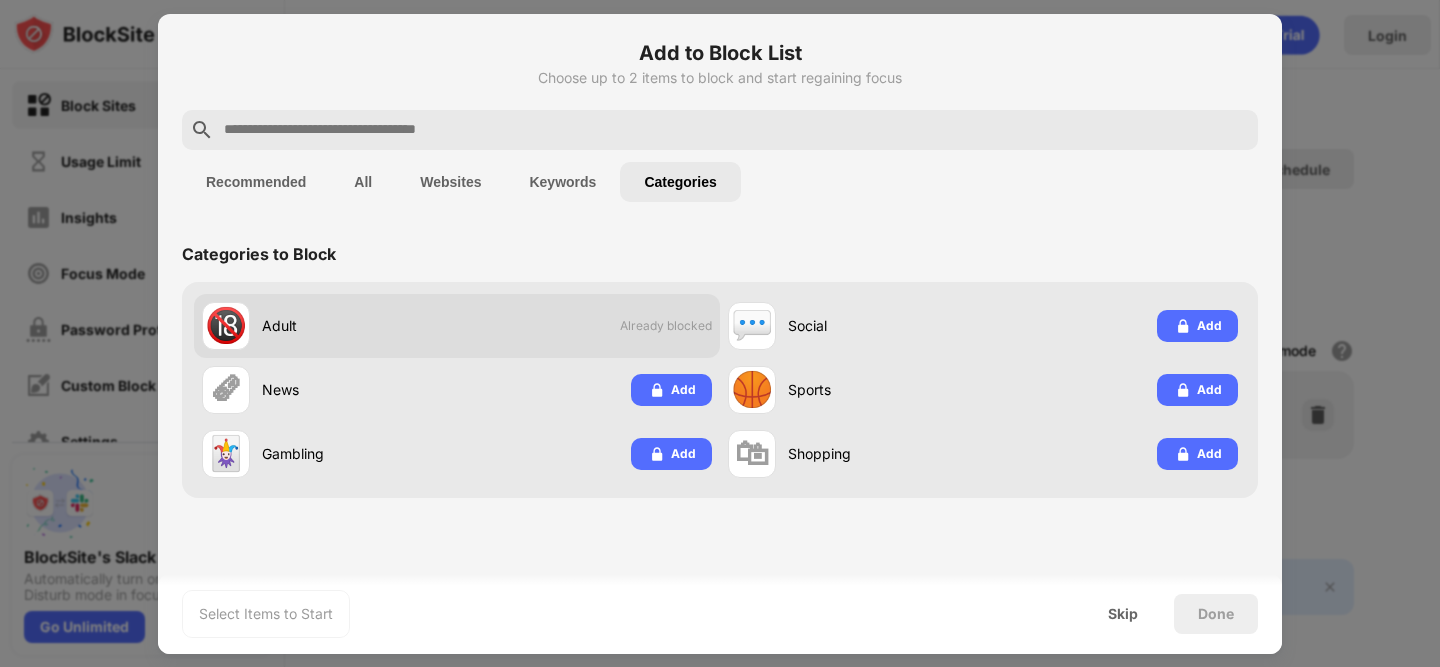 click on "Adult" at bounding box center [359, 325] 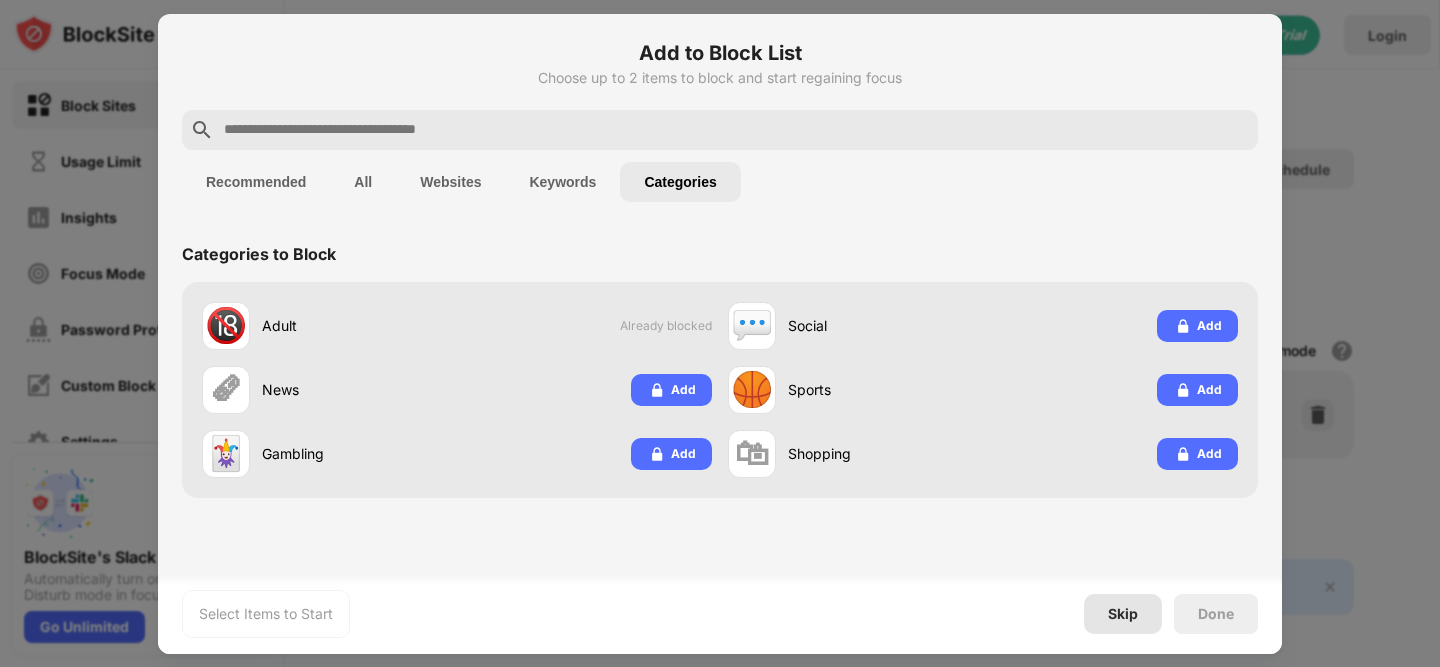 click on "Skip" at bounding box center [1123, 614] 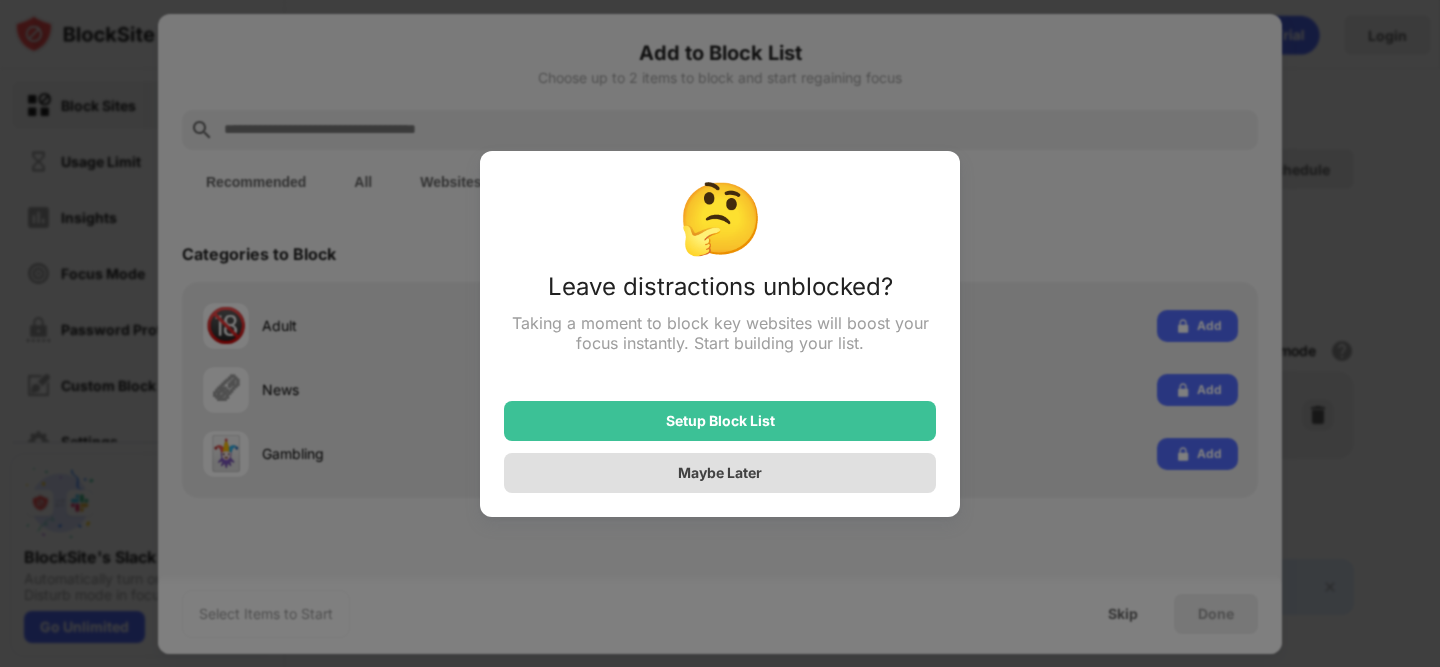 click on "Maybe Later" at bounding box center (720, 473) 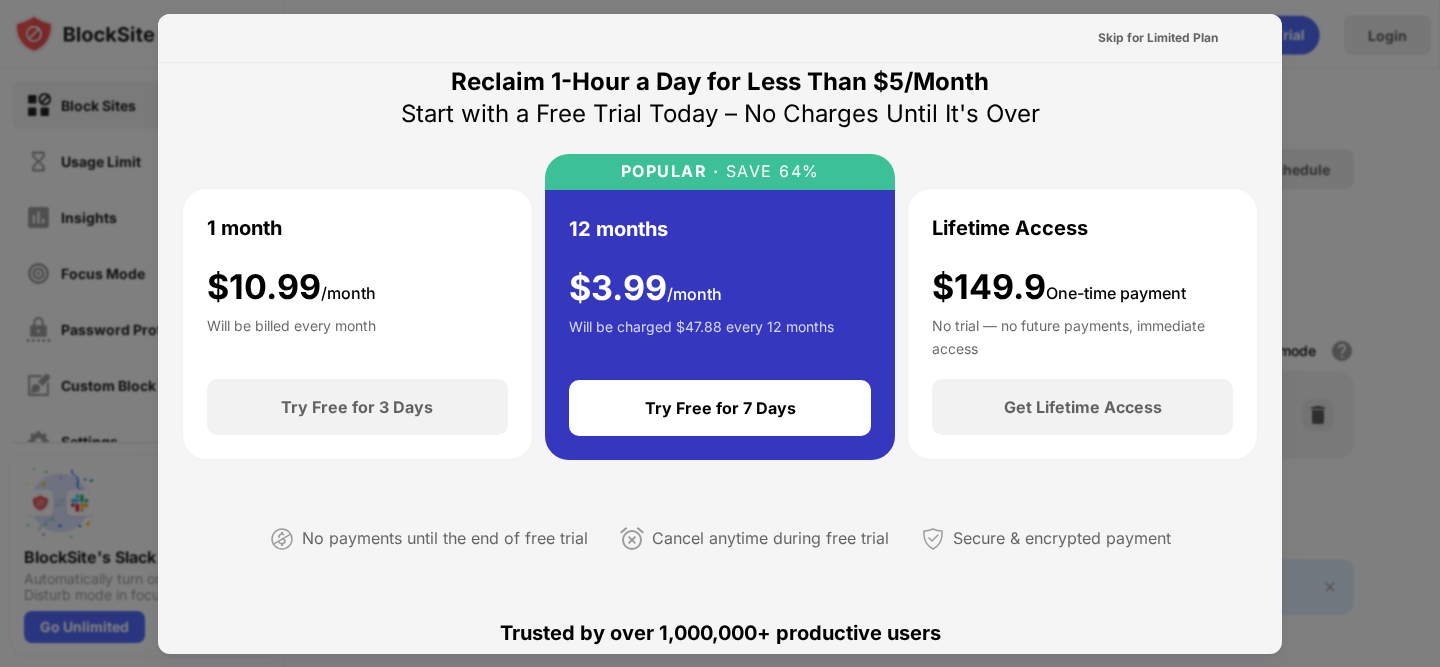 scroll, scrollTop: 0, scrollLeft: 0, axis: both 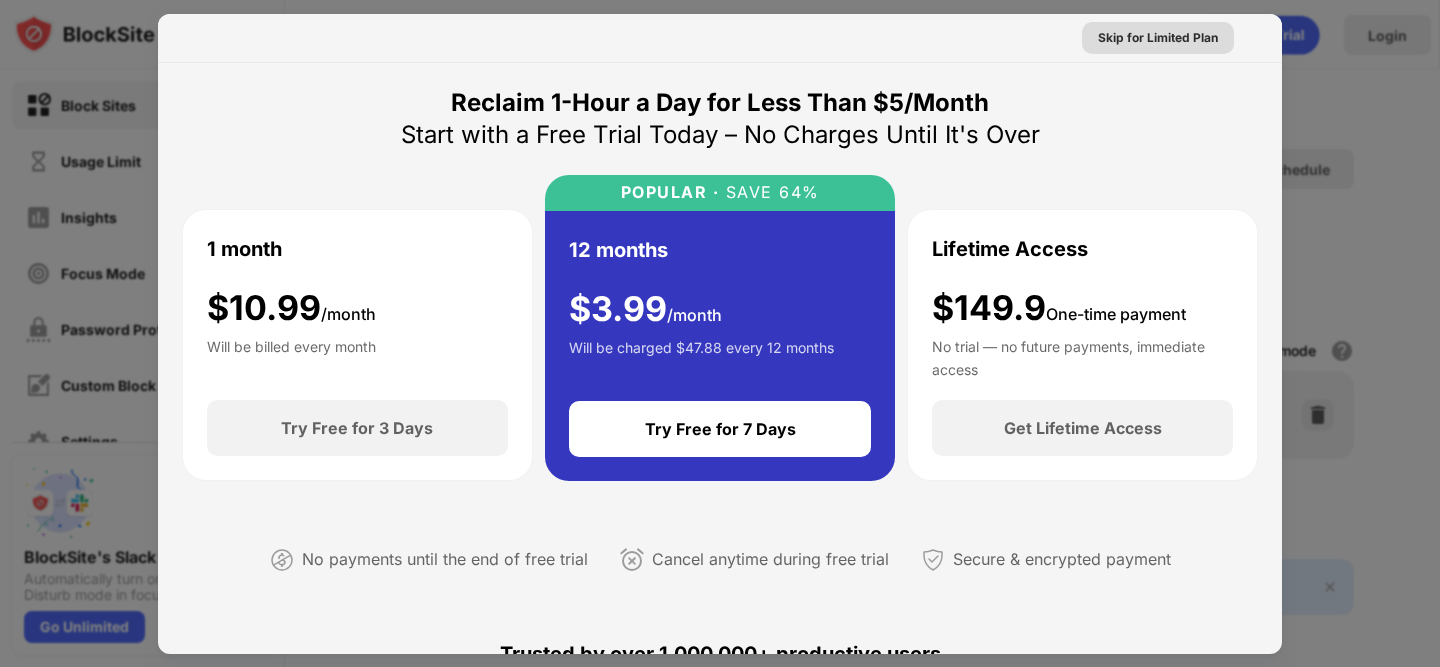 click on "Skip for Limited Plan" at bounding box center [1158, 38] 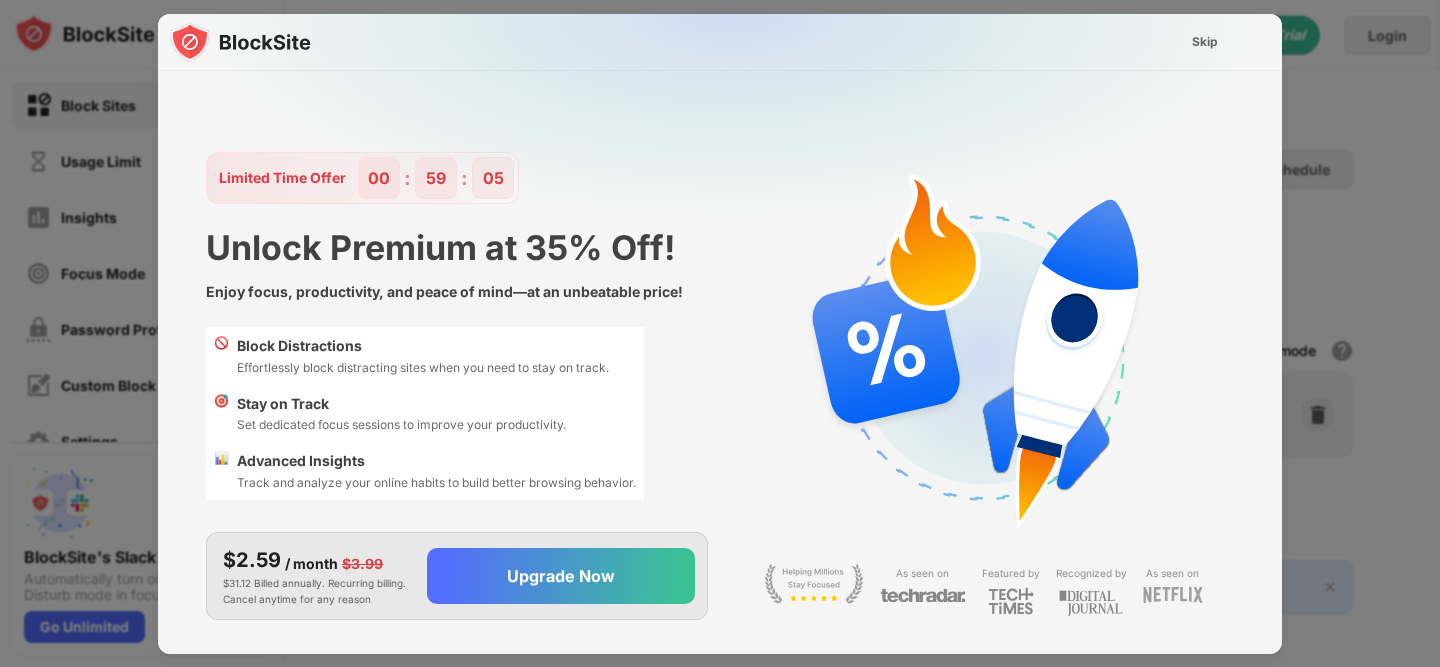 click on "Skip" at bounding box center (1205, 42) 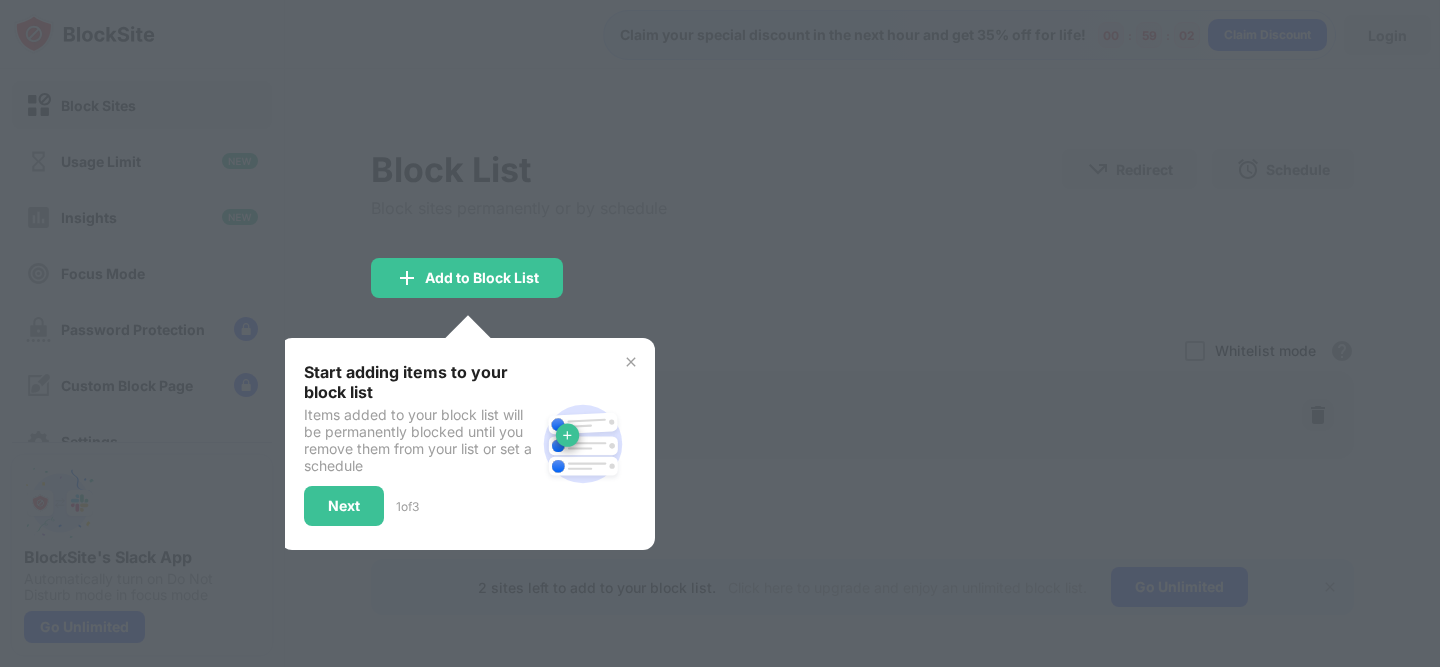 click at bounding box center (631, 362) 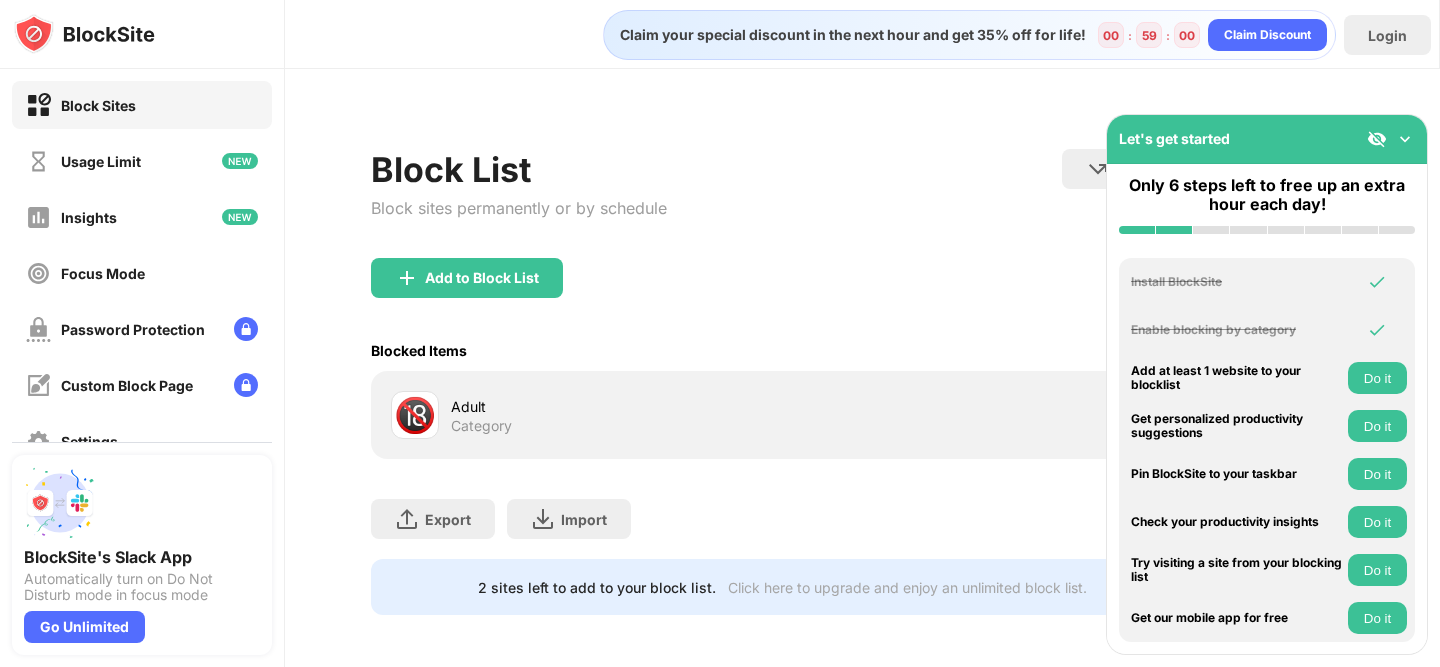 click at bounding box center (1405, 139) 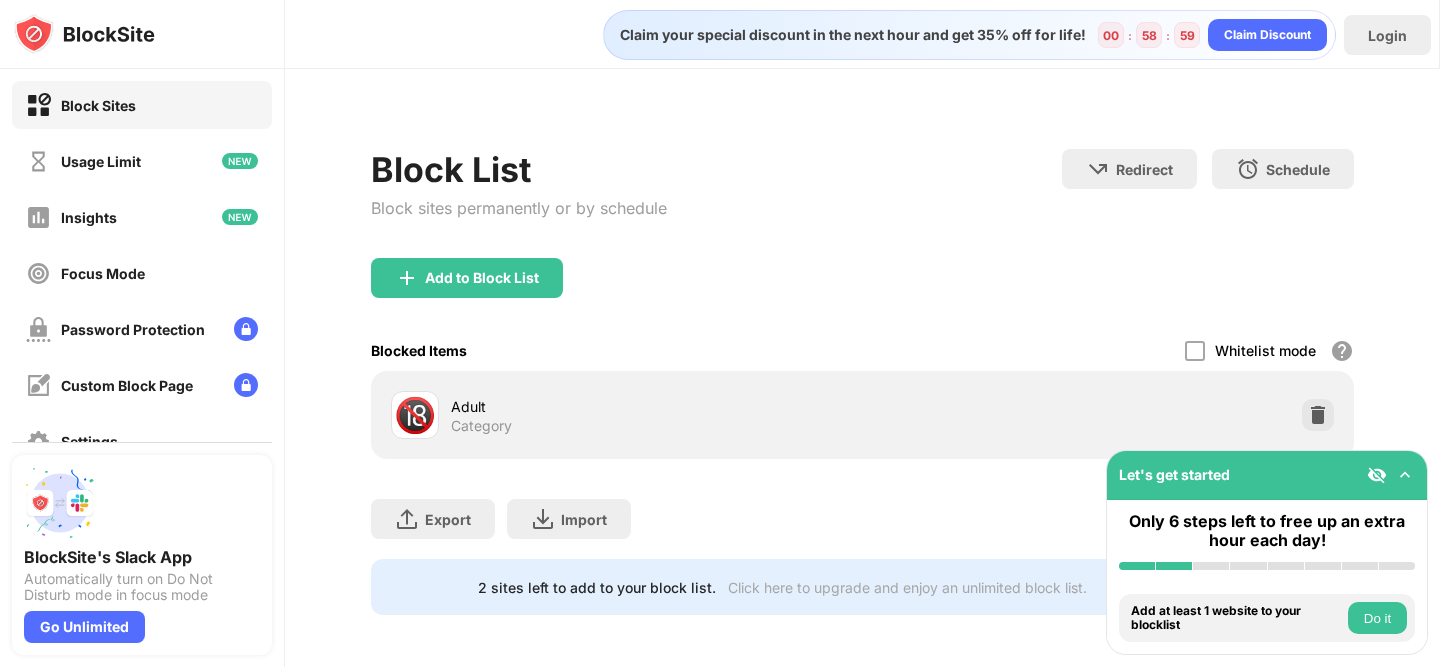click at bounding box center (1377, 475) 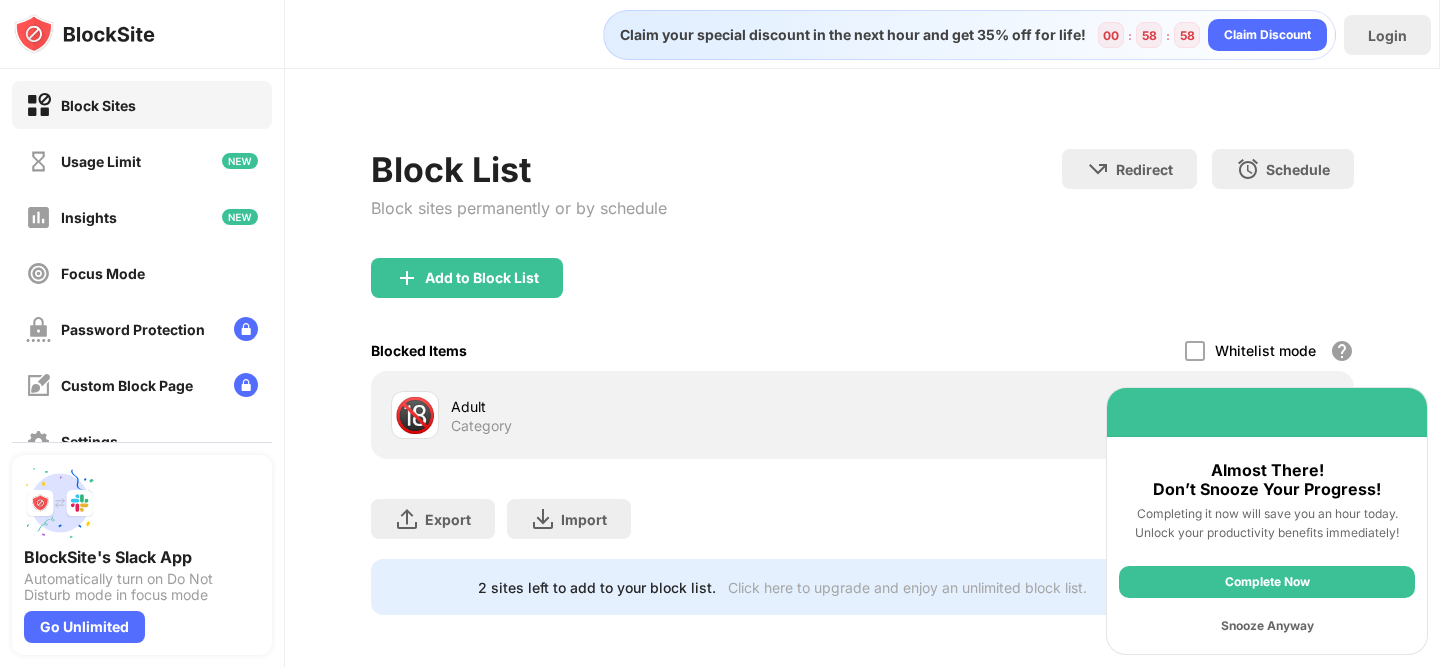 click on "Snooze Anyway" at bounding box center (1267, 626) 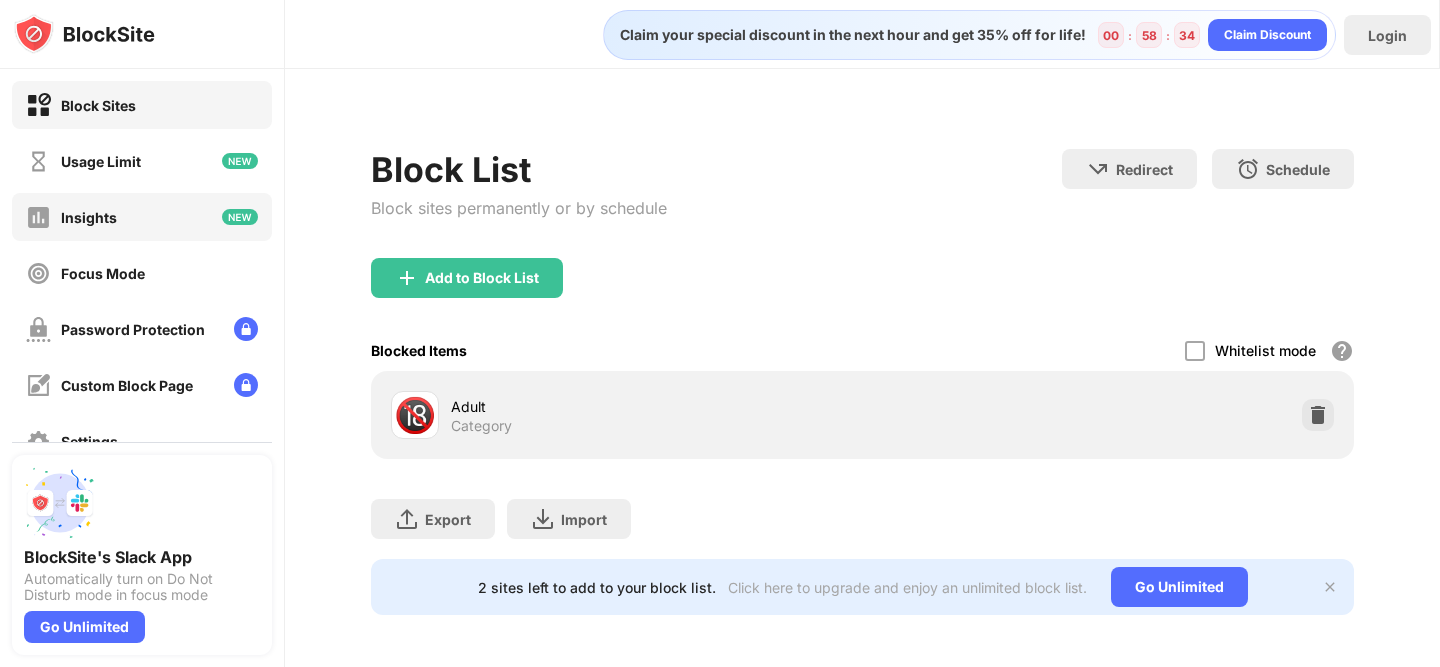 click on "Usage Limit" at bounding box center [142, 161] 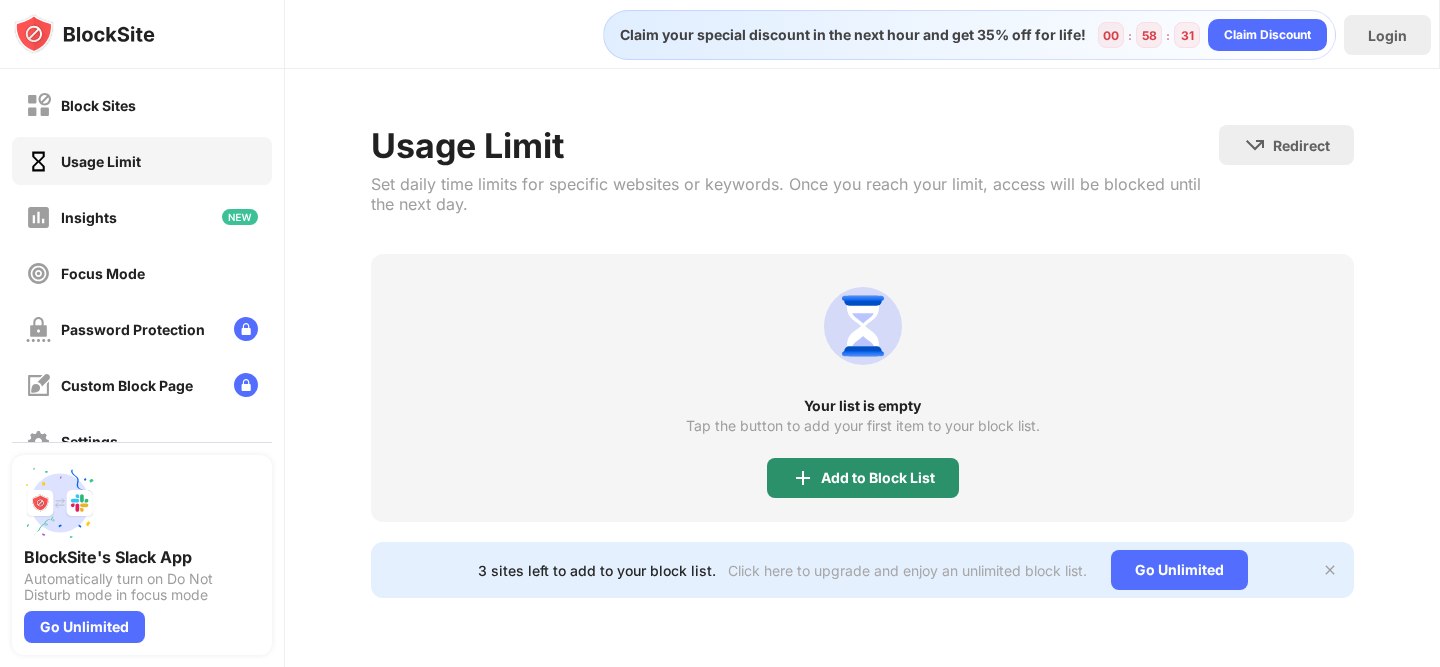 click on "Add to Block List" at bounding box center [878, 478] 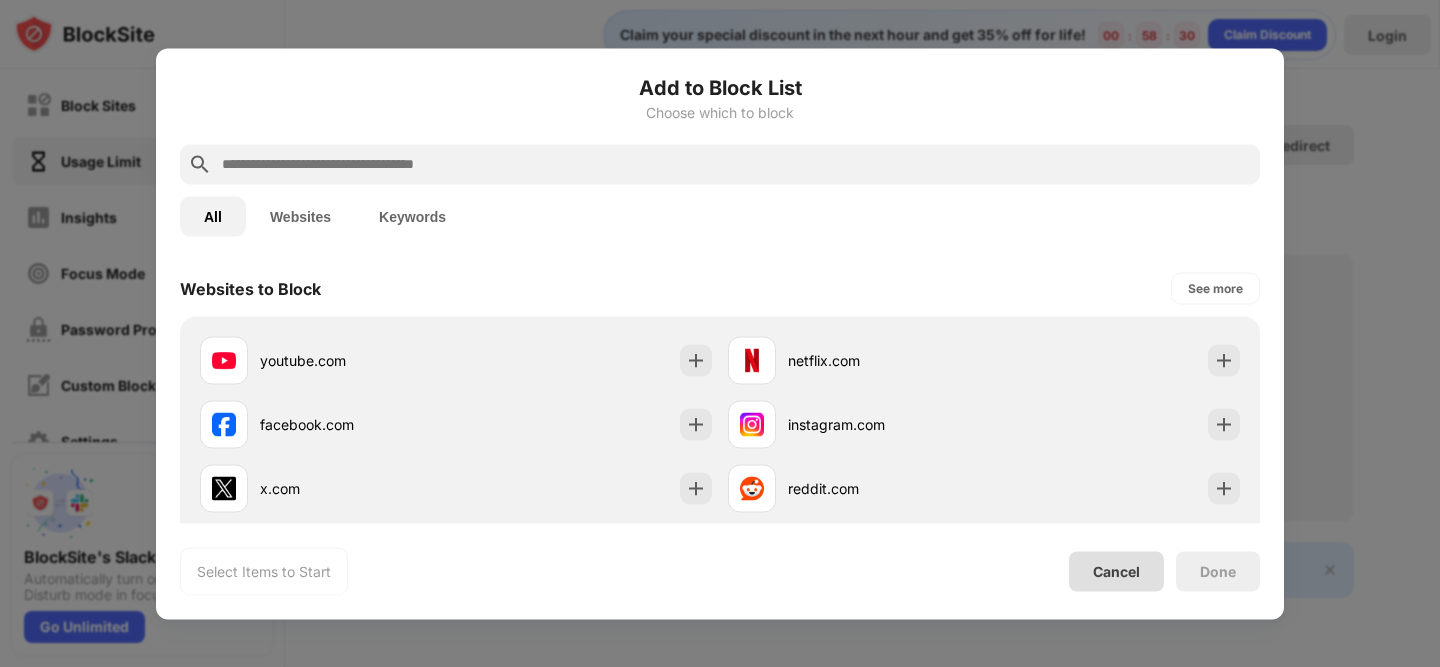 click on "Cancel" at bounding box center (1116, 571) 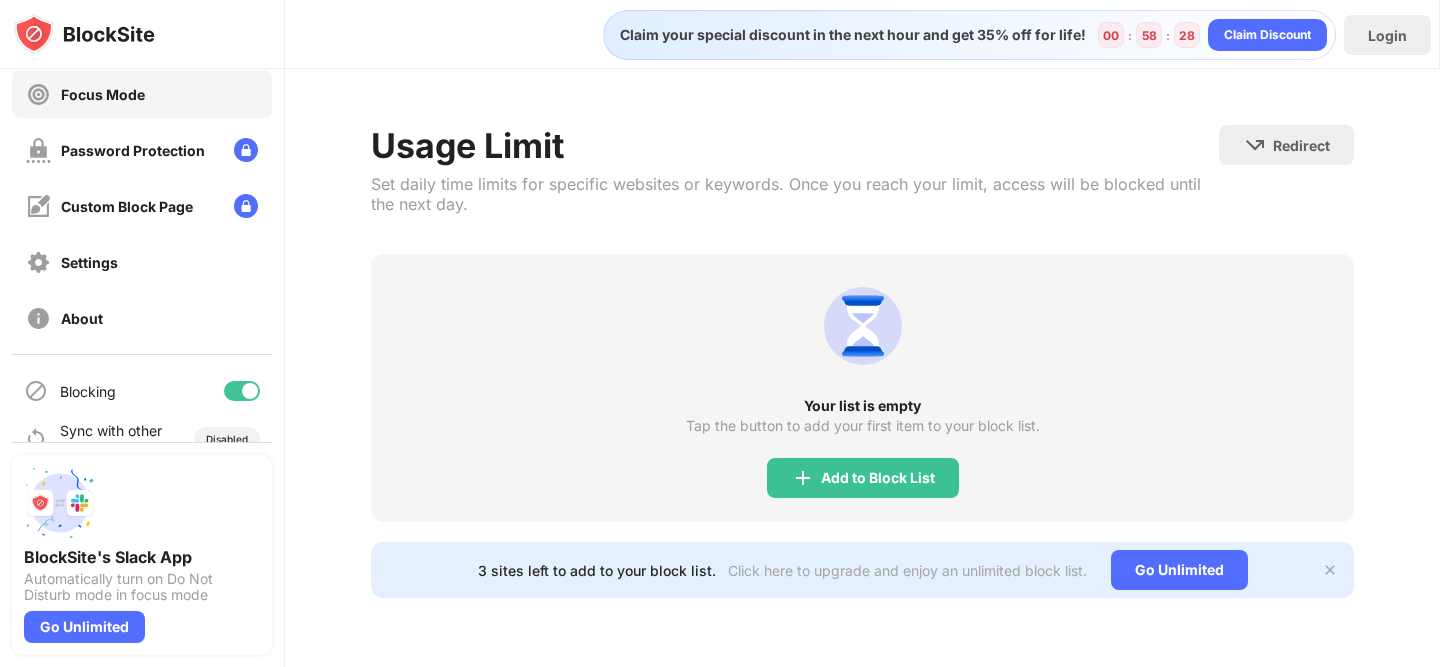 scroll, scrollTop: 181, scrollLeft: 0, axis: vertical 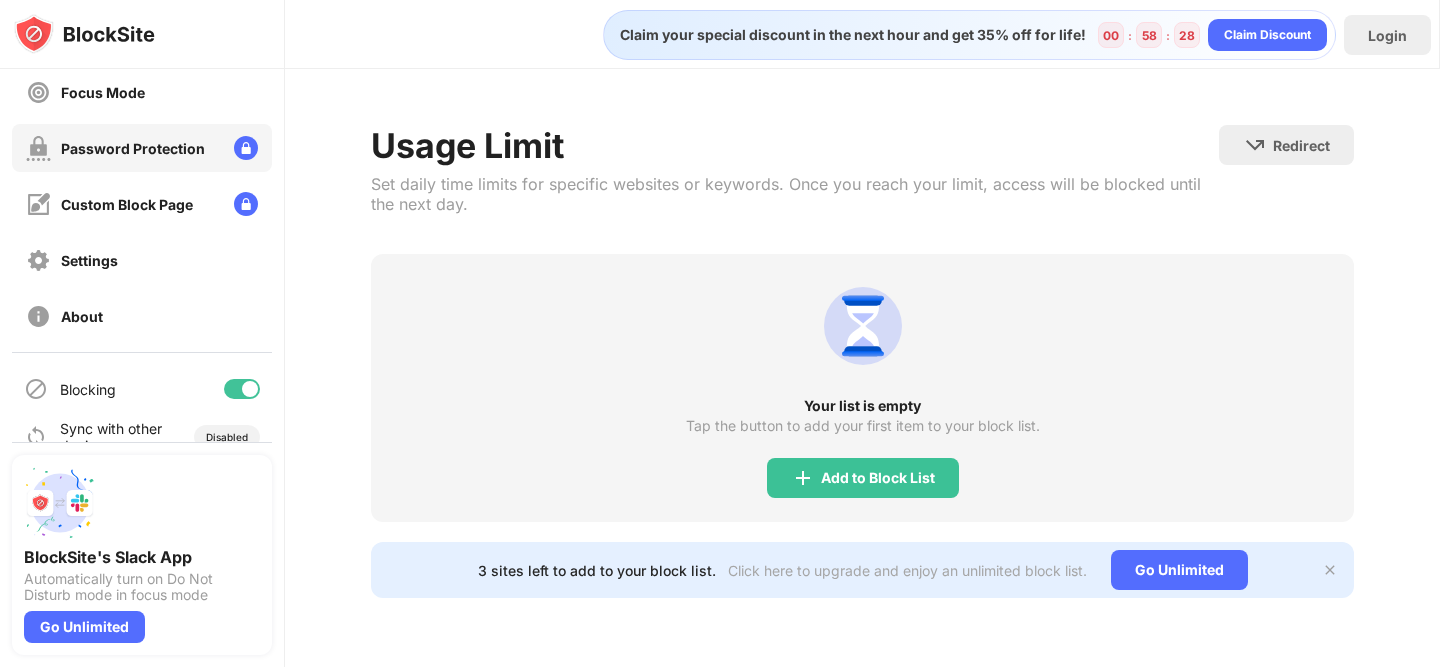 click on "Password Protection" at bounding box center (133, 148) 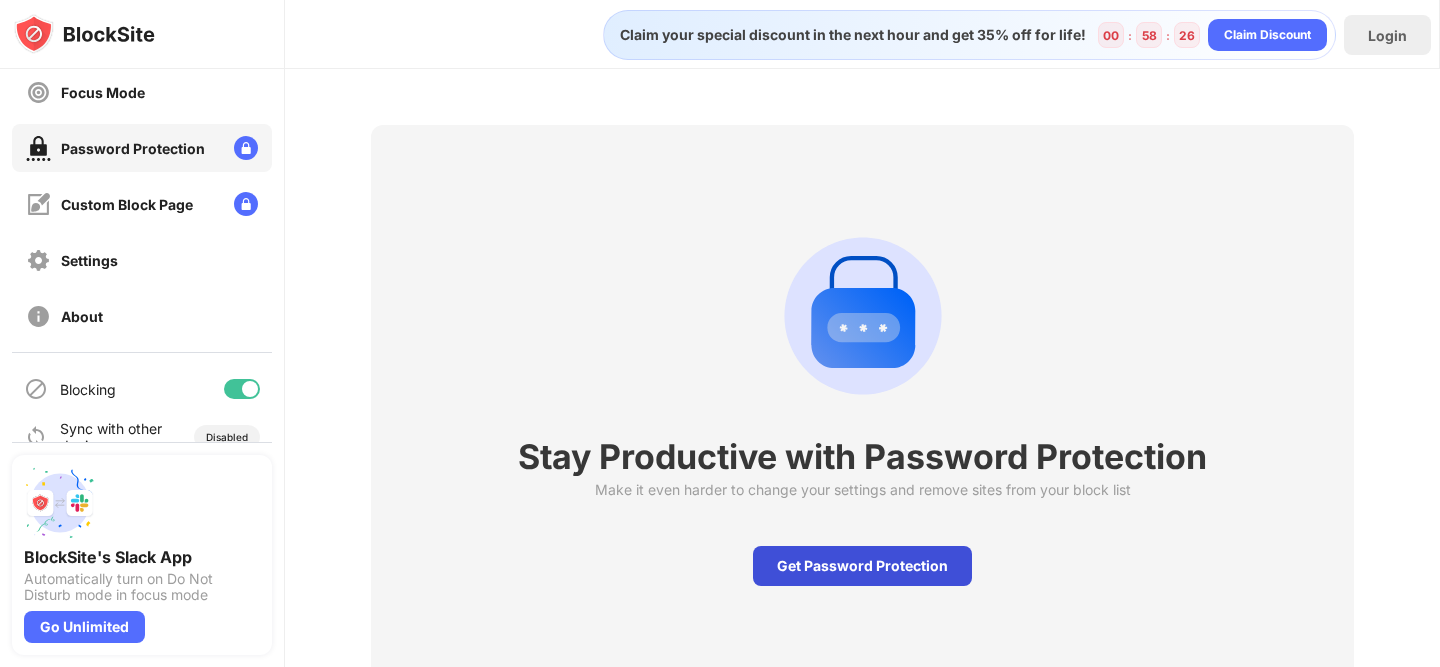 click on "Get Password Protection" at bounding box center (862, 566) 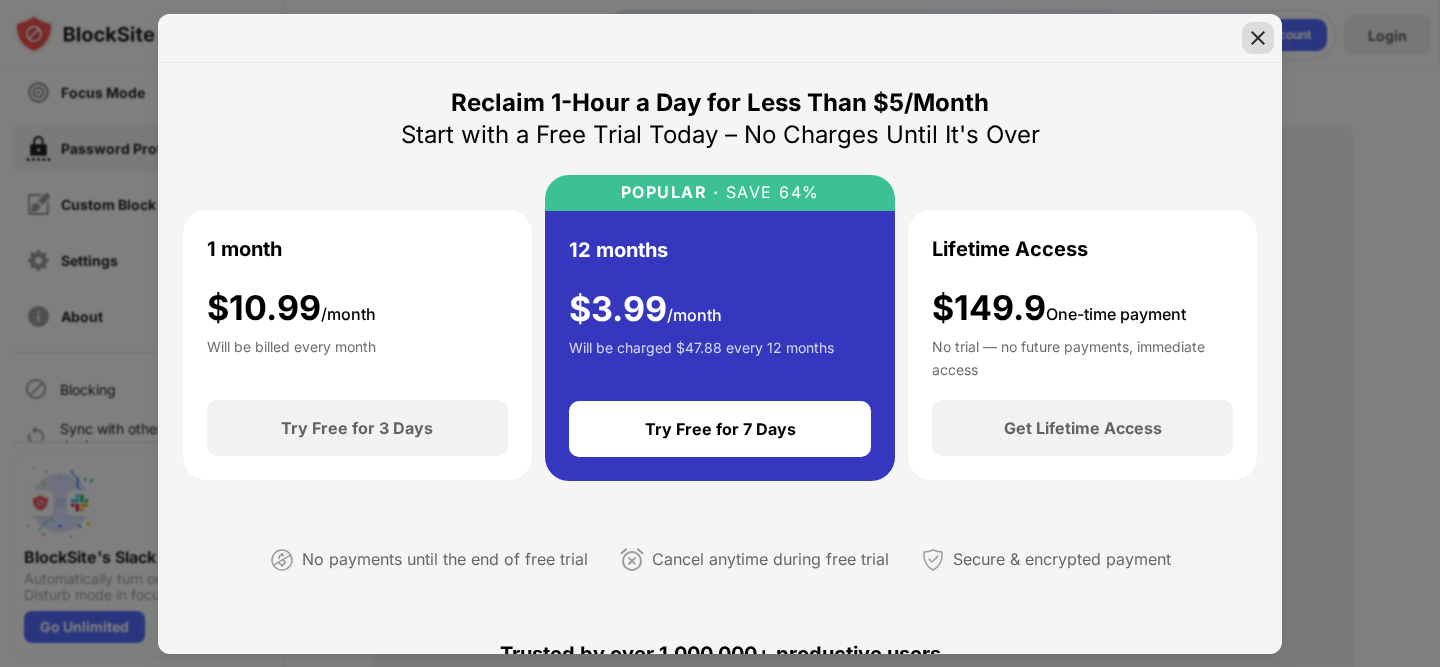 click at bounding box center [1258, 38] 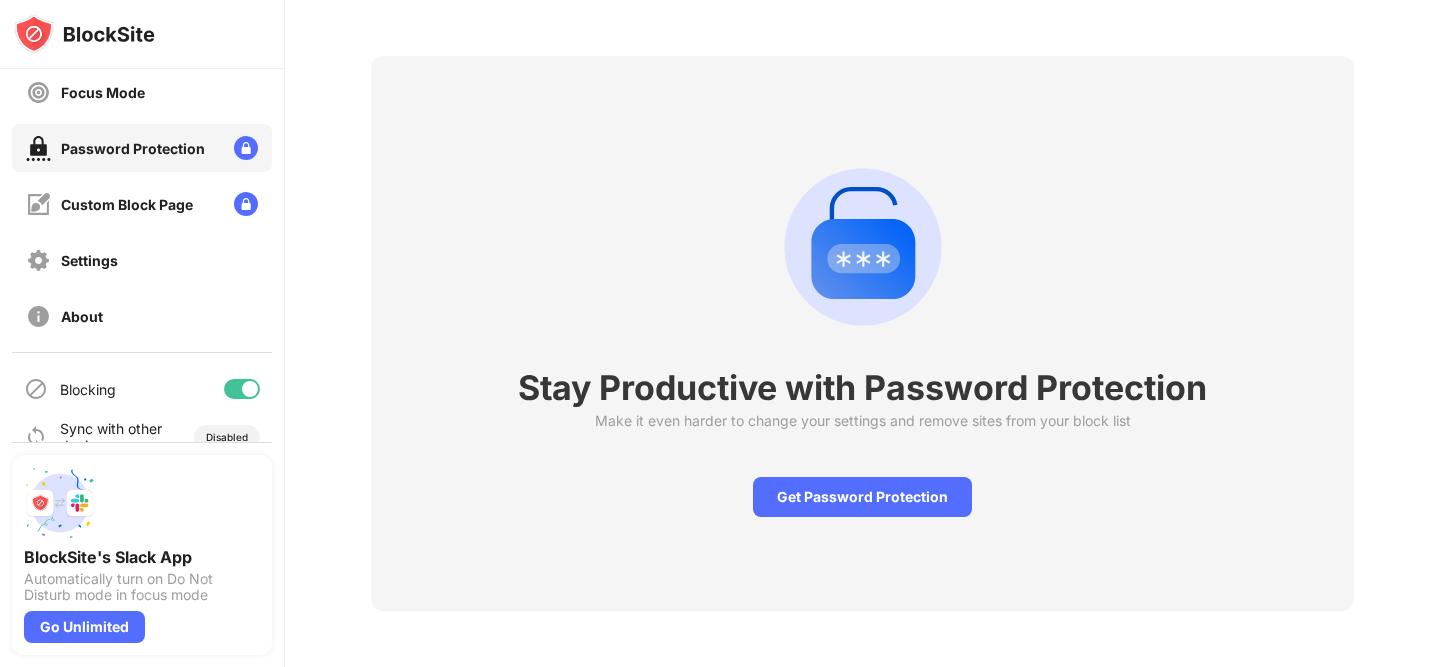 scroll, scrollTop: 50, scrollLeft: 0, axis: vertical 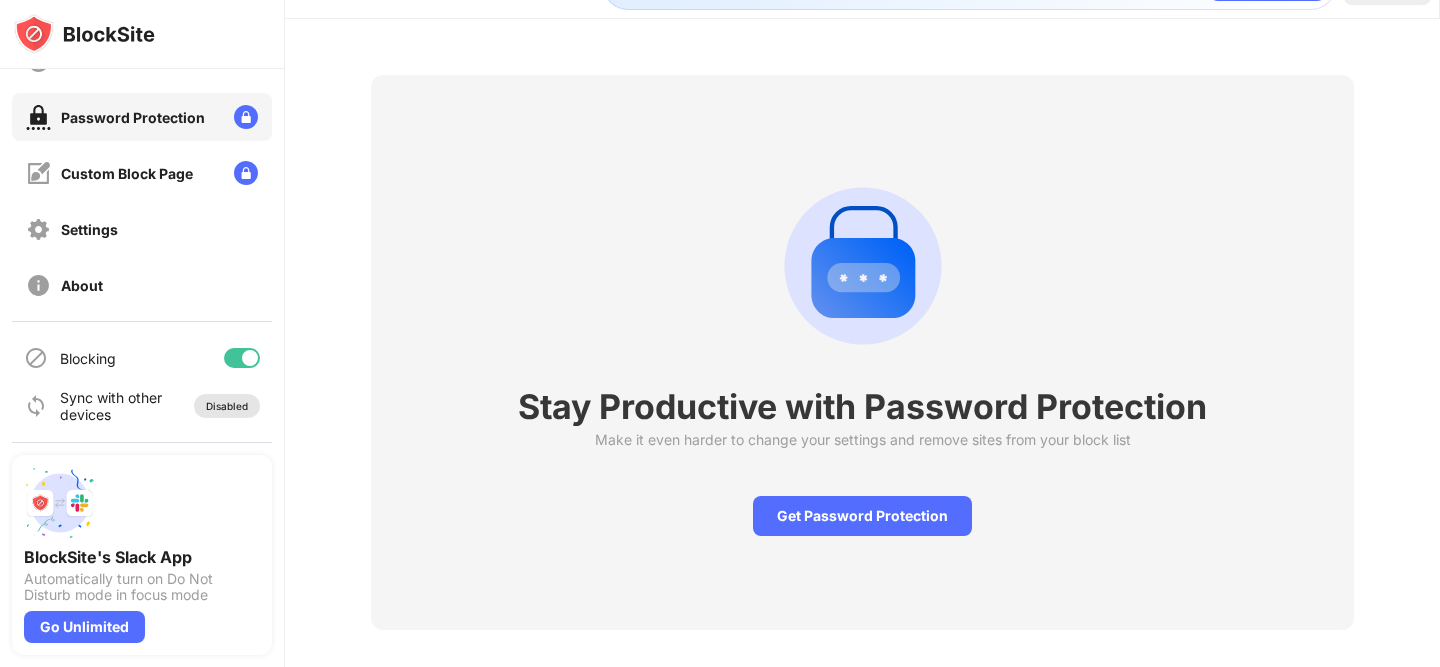 click on "Disabled" at bounding box center (227, 406) 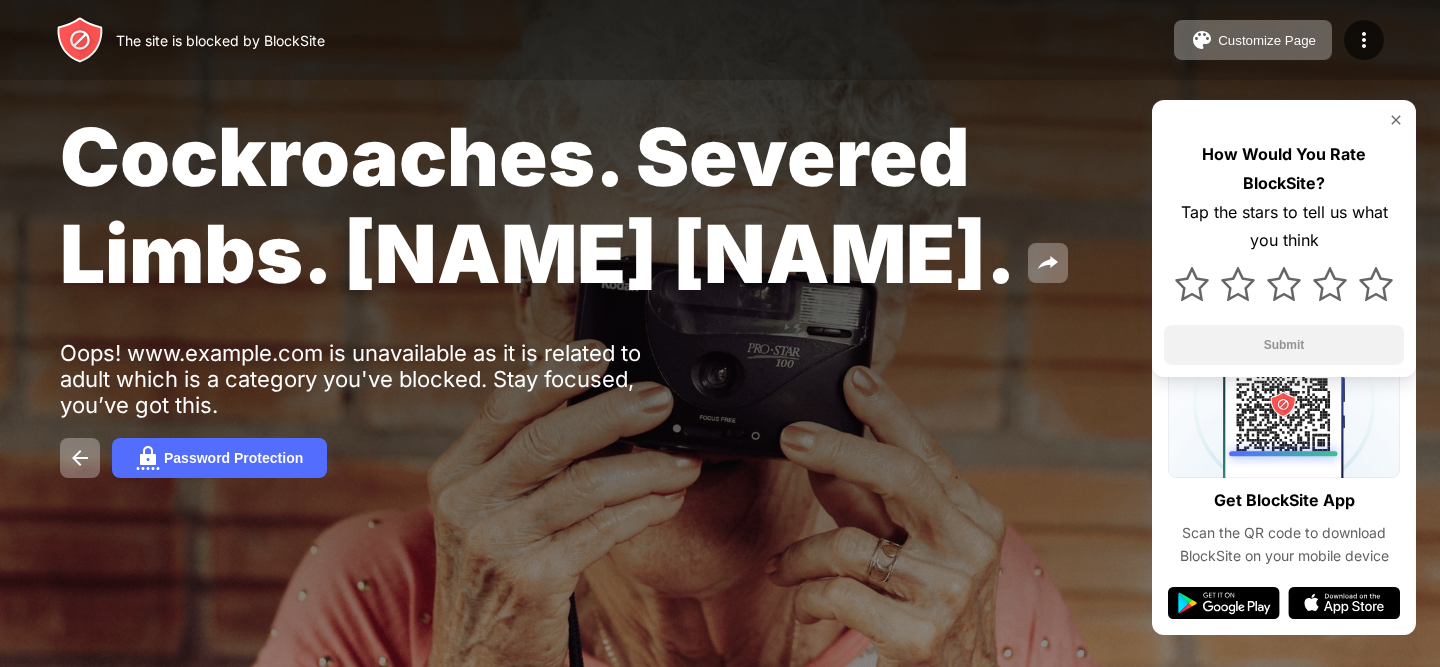 scroll, scrollTop: 0, scrollLeft: 0, axis: both 